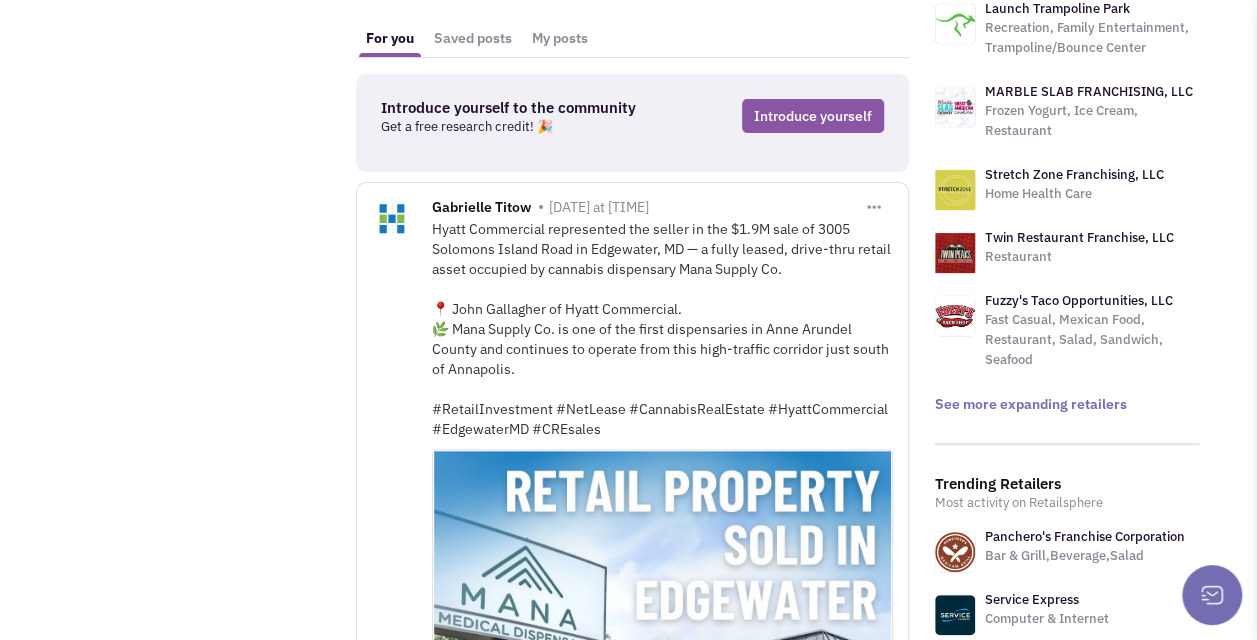 scroll, scrollTop: 153, scrollLeft: 0, axis: vertical 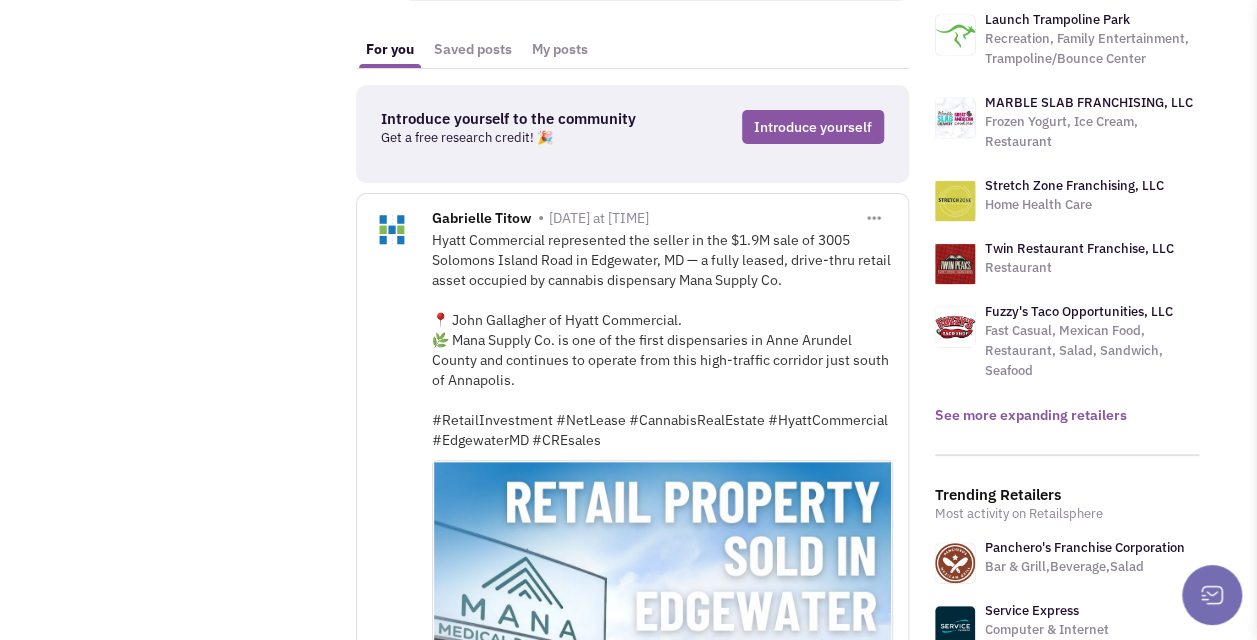 click on "See more expanding retailers" at bounding box center [1031, 415] 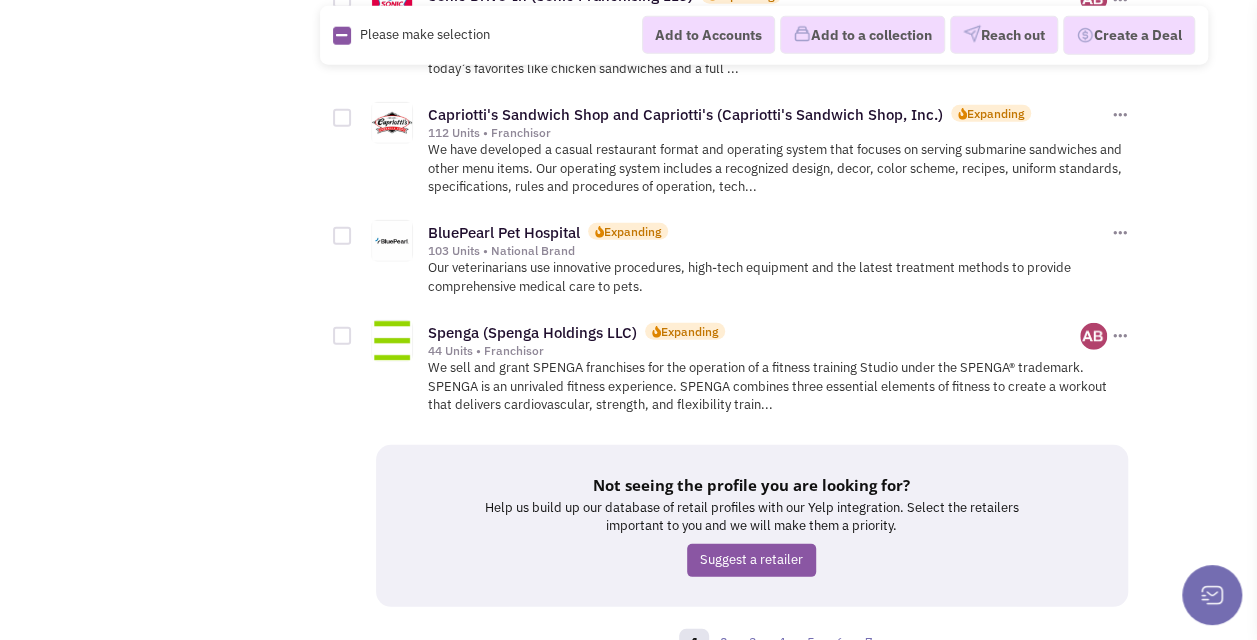 scroll, scrollTop: 2717, scrollLeft: 0, axis: vertical 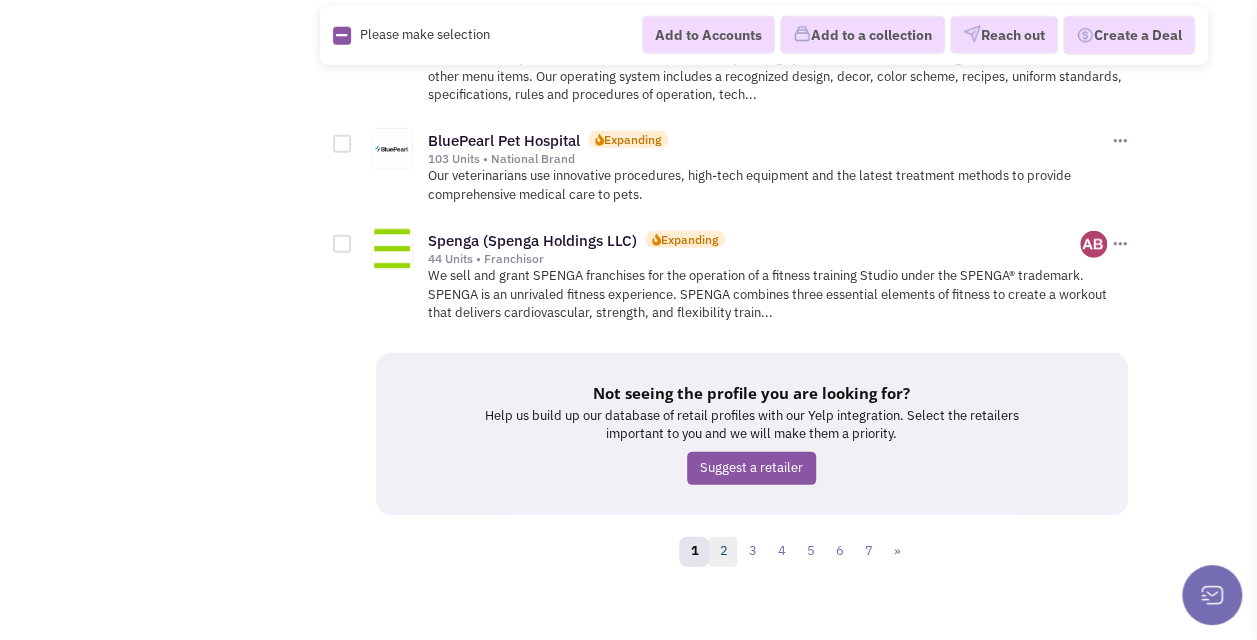 click on "2" at bounding box center [723, 552] 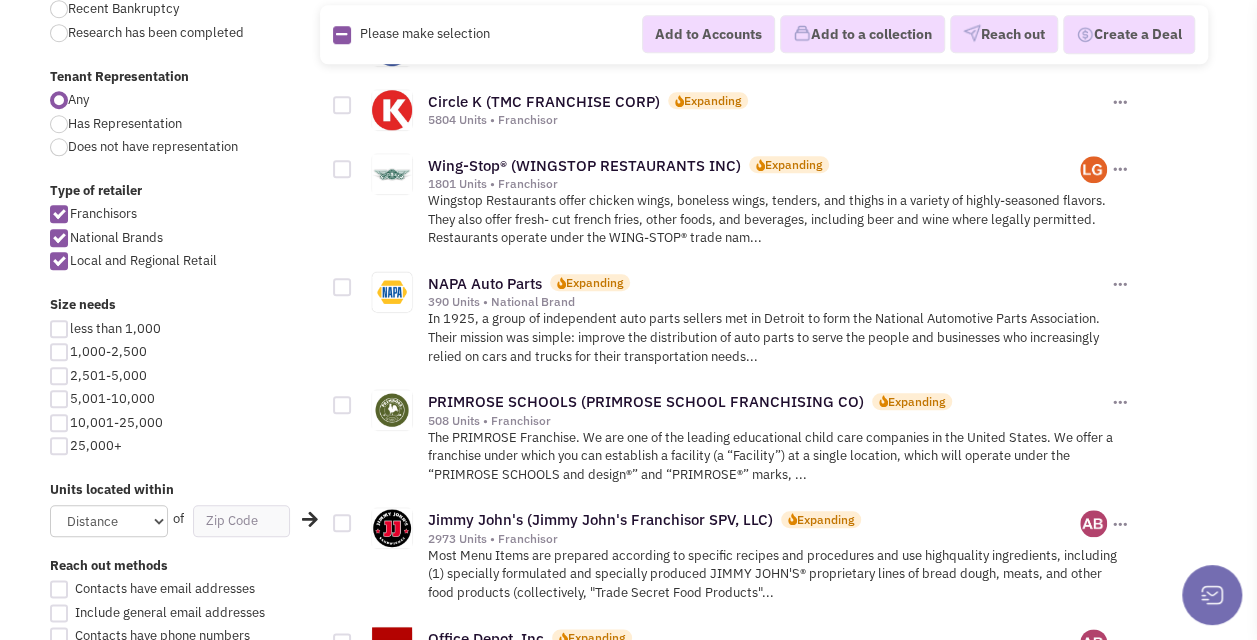 scroll, scrollTop: 837, scrollLeft: 0, axis: vertical 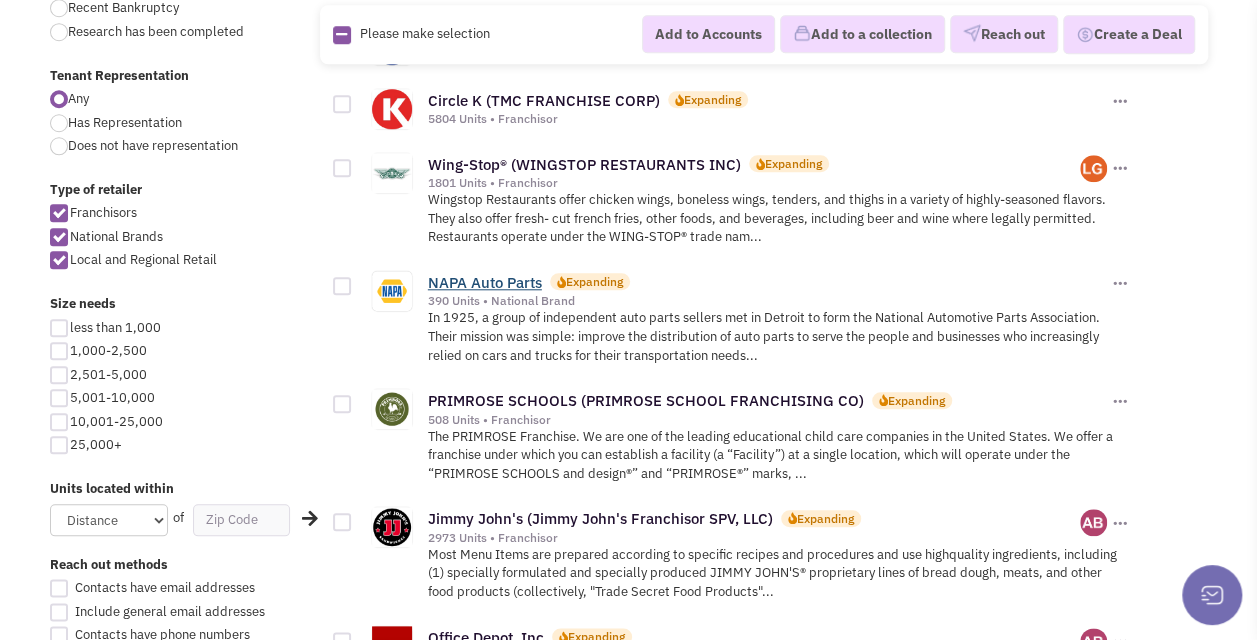 click on "NAPA Auto Parts" at bounding box center [485, 282] 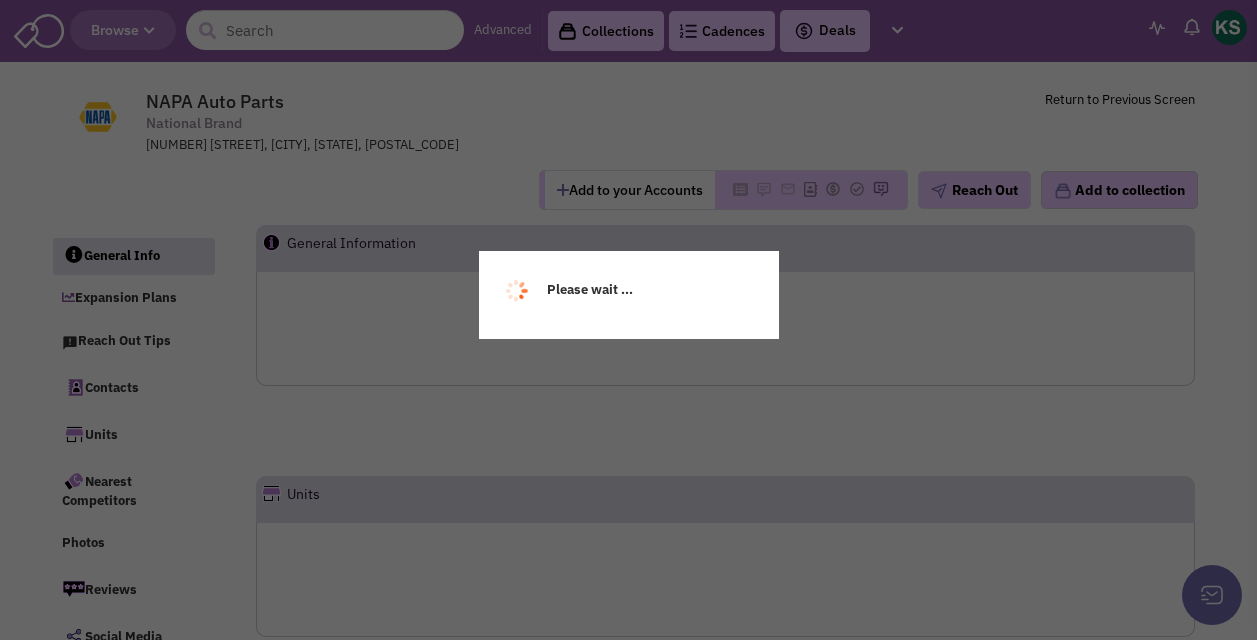 scroll, scrollTop: 0, scrollLeft: 0, axis: both 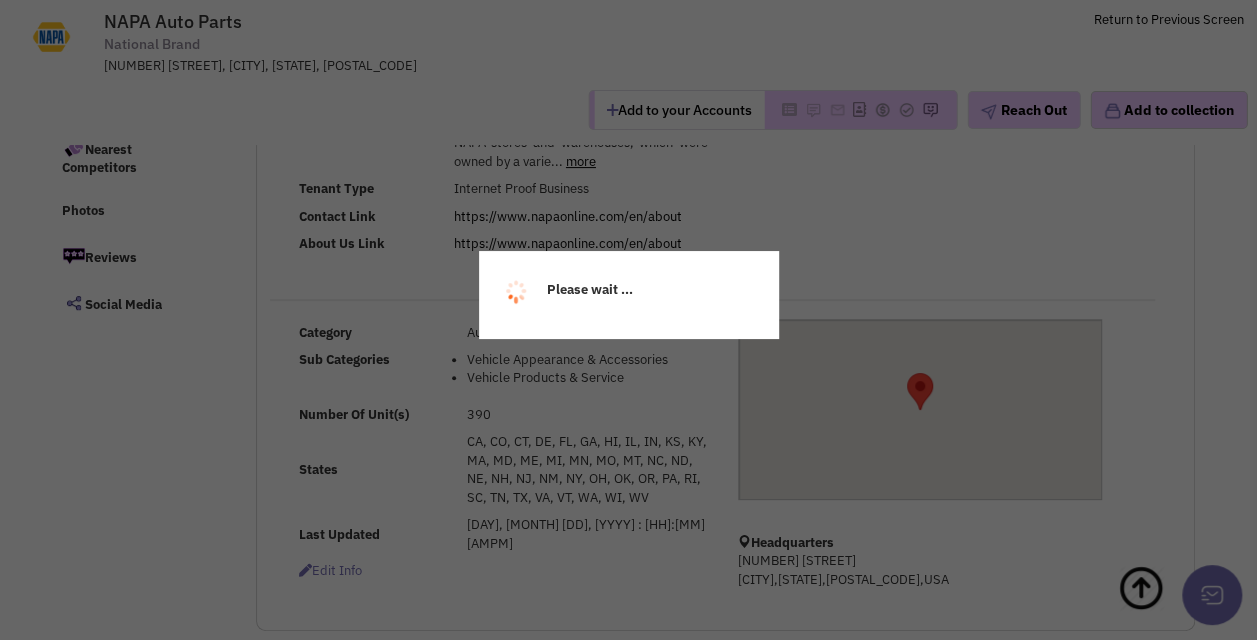 select 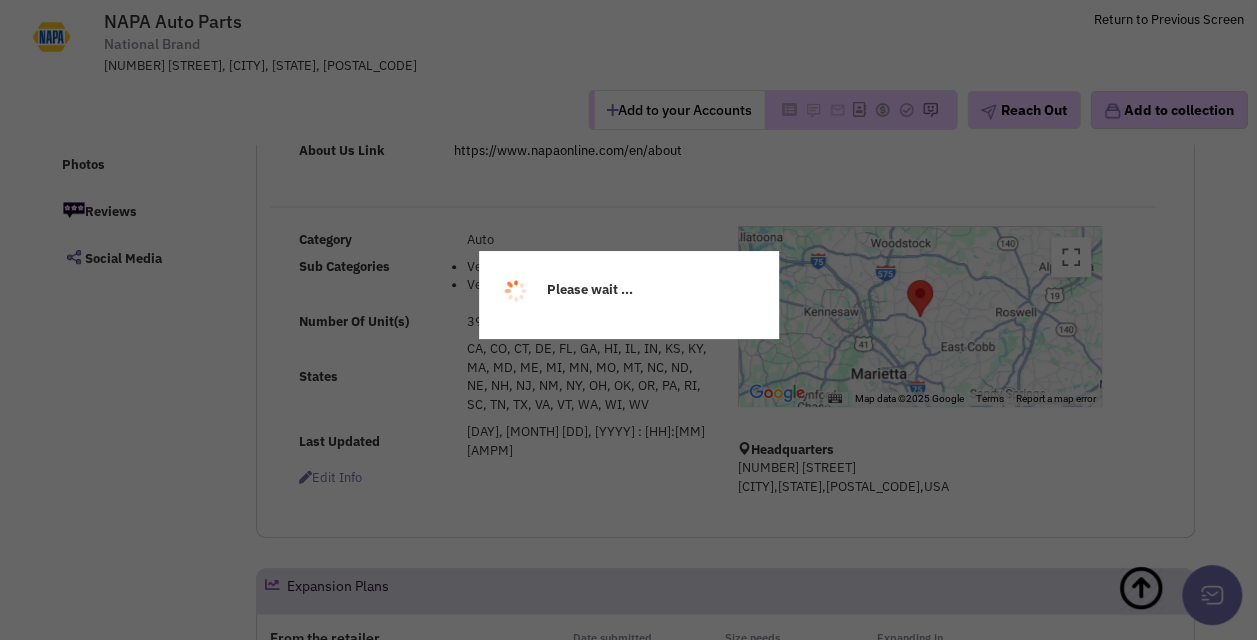 select 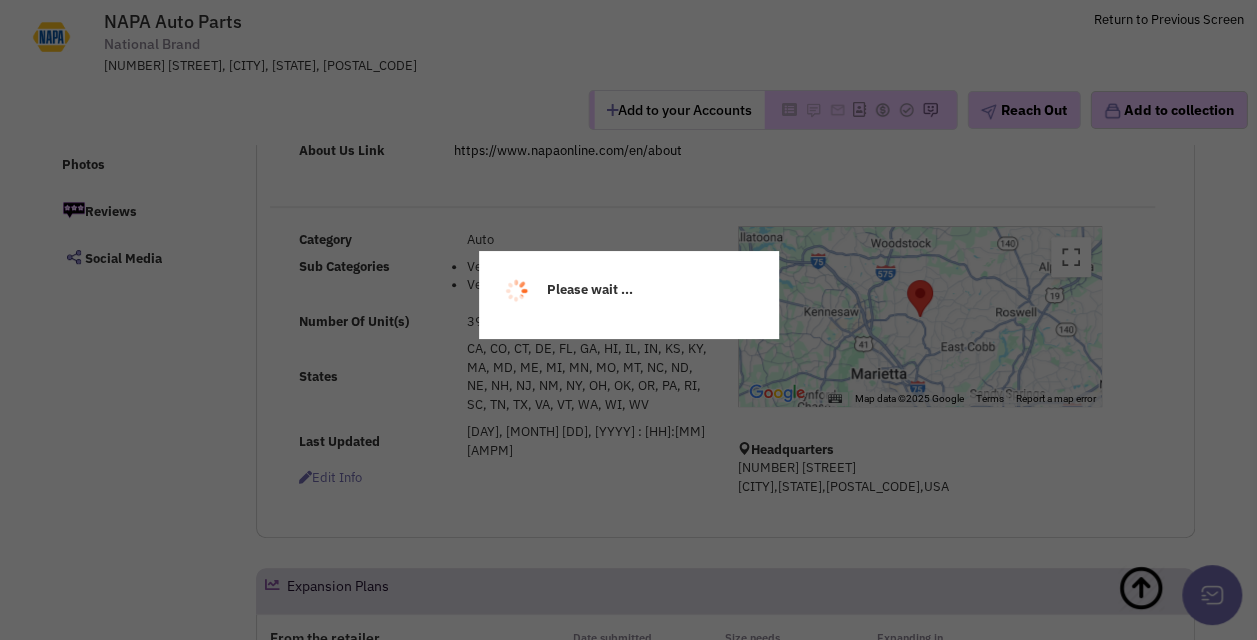 select 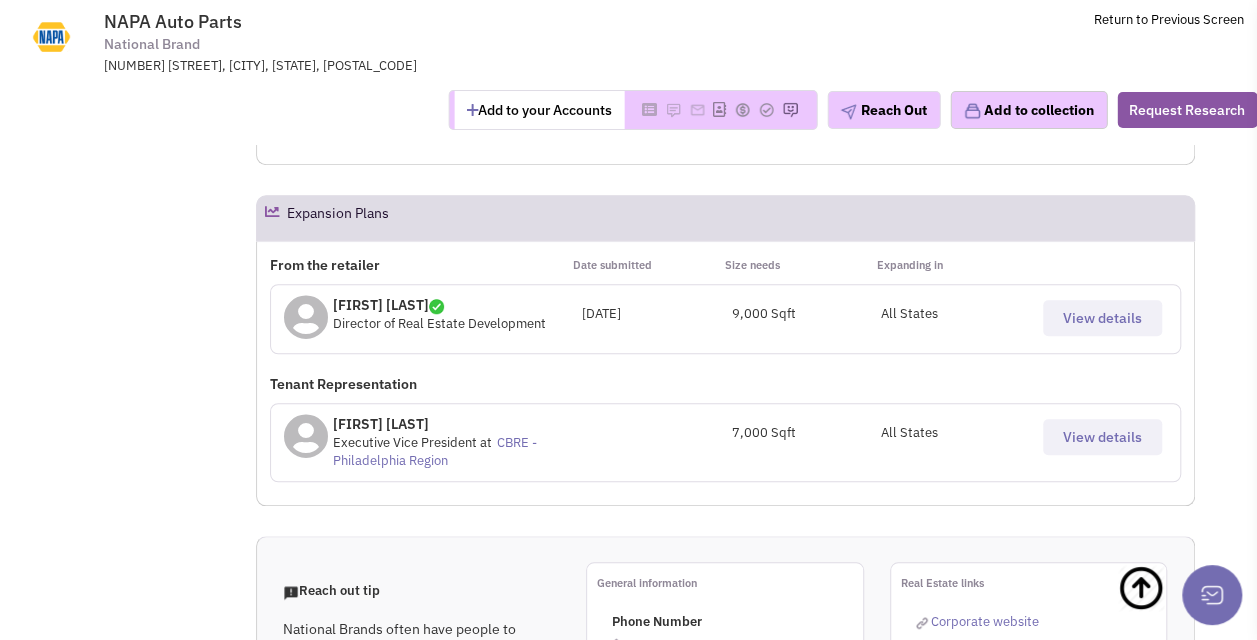 scroll, scrollTop: 665, scrollLeft: 0, axis: vertical 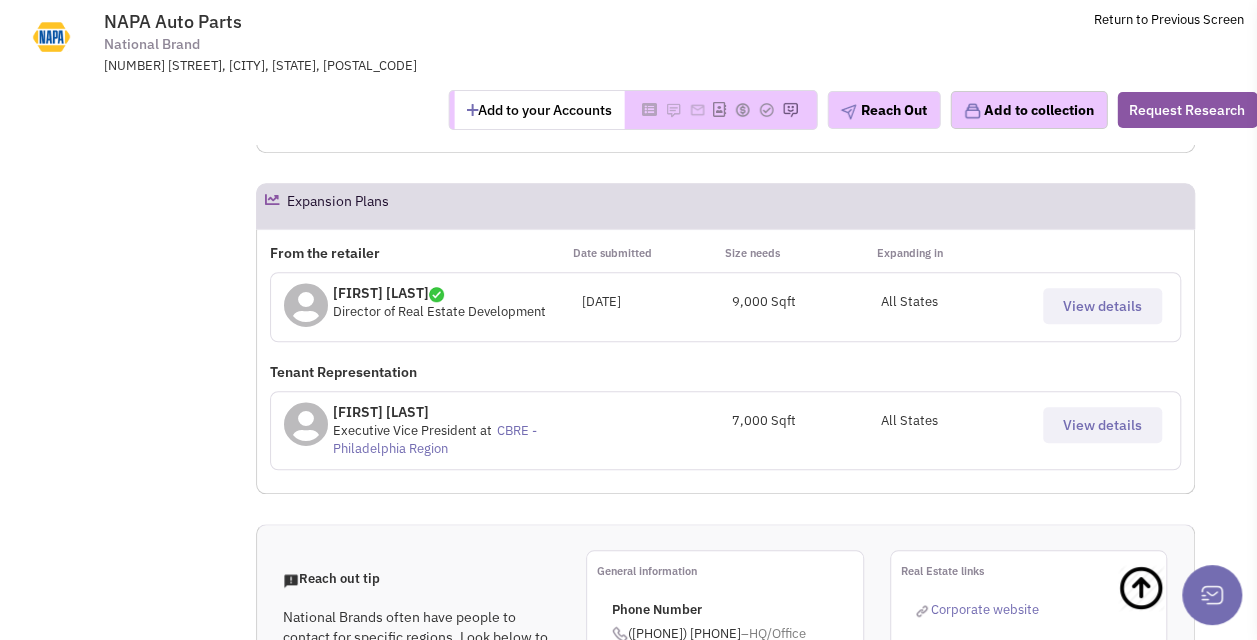 click on "View details" at bounding box center (1102, 306) 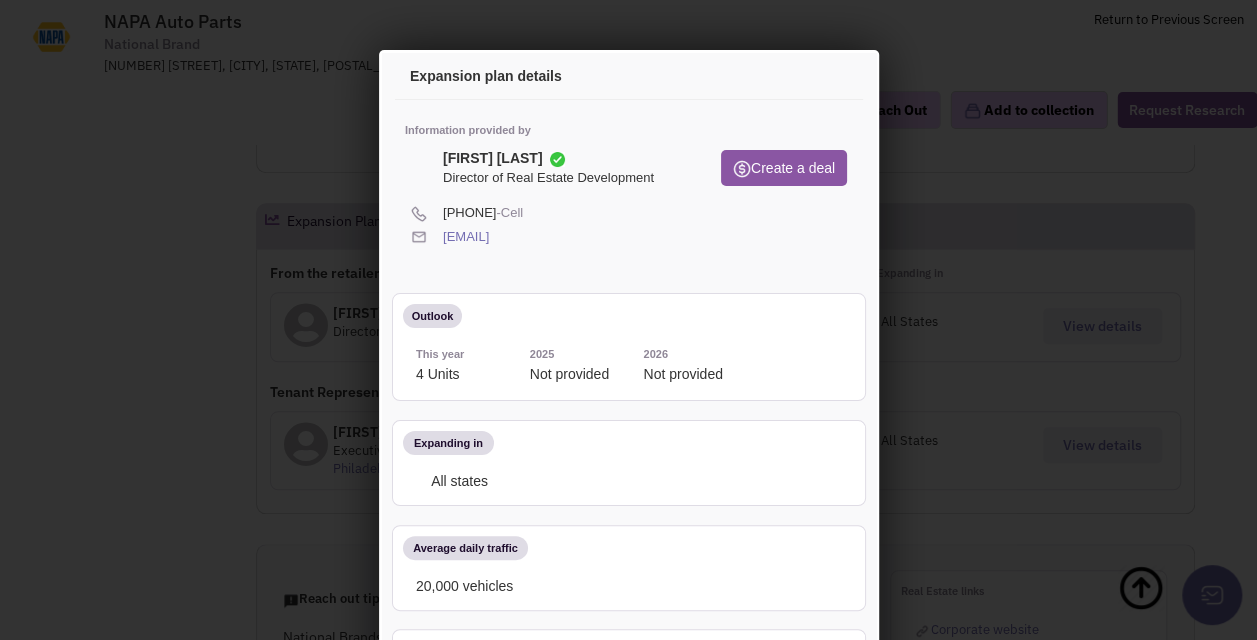 scroll, scrollTop: 0, scrollLeft: 0, axis: both 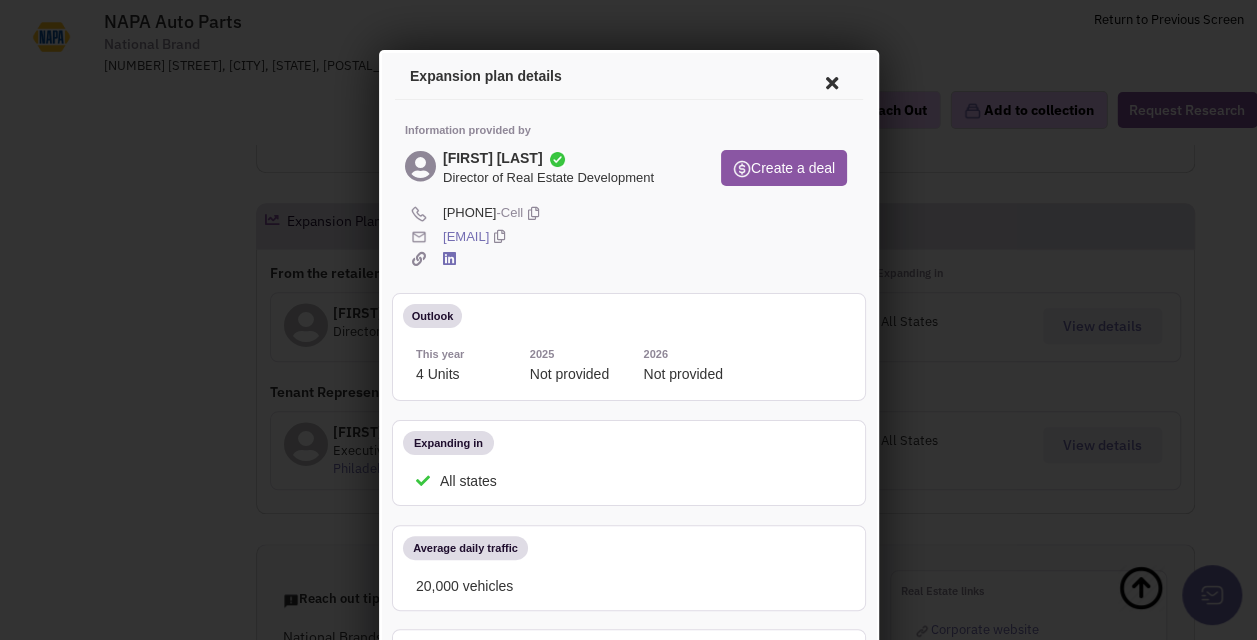 click at bounding box center [495, 234] 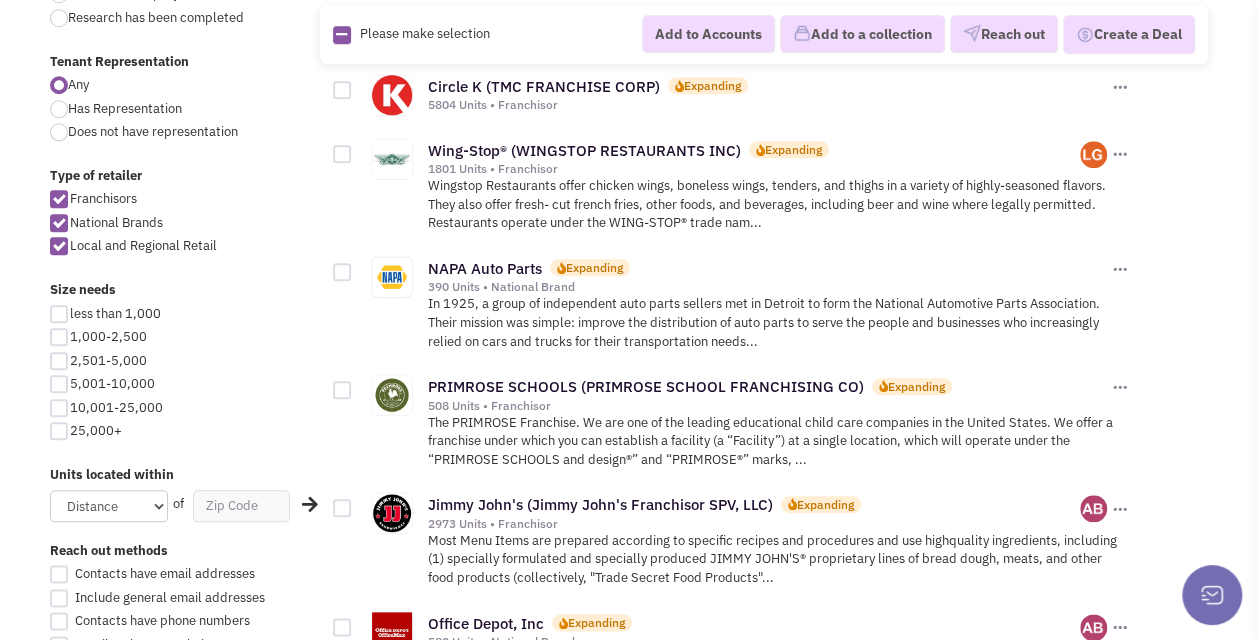 scroll, scrollTop: 850, scrollLeft: 0, axis: vertical 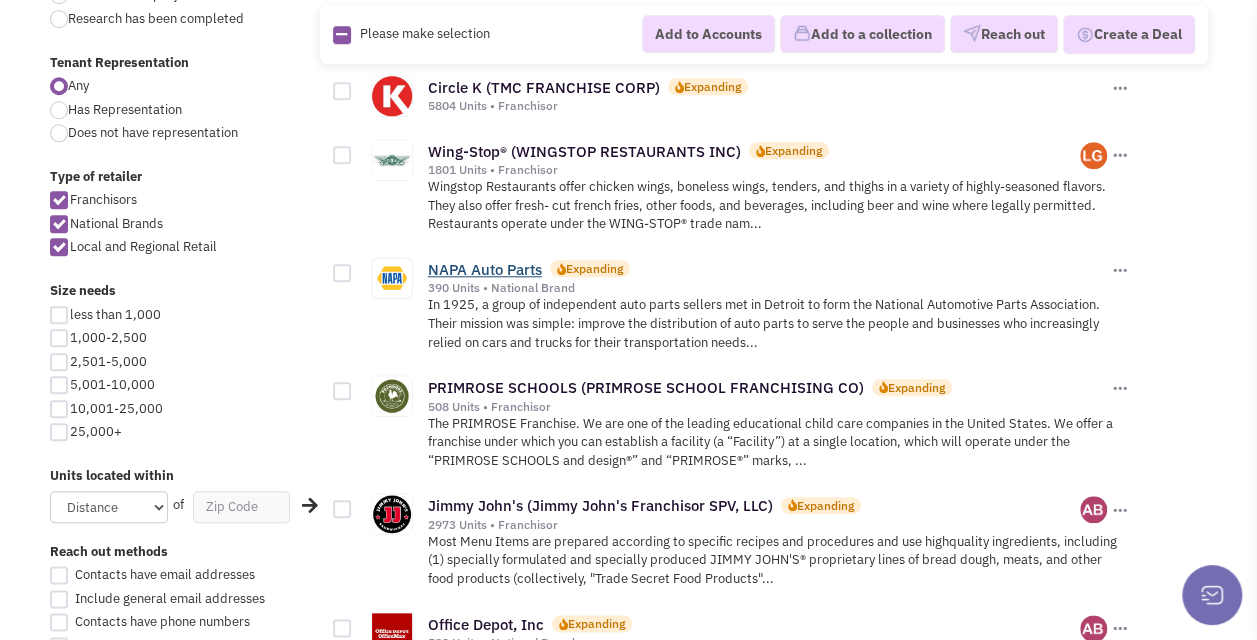 click on "NAPA Auto Parts" at bounding box center [485, 269] 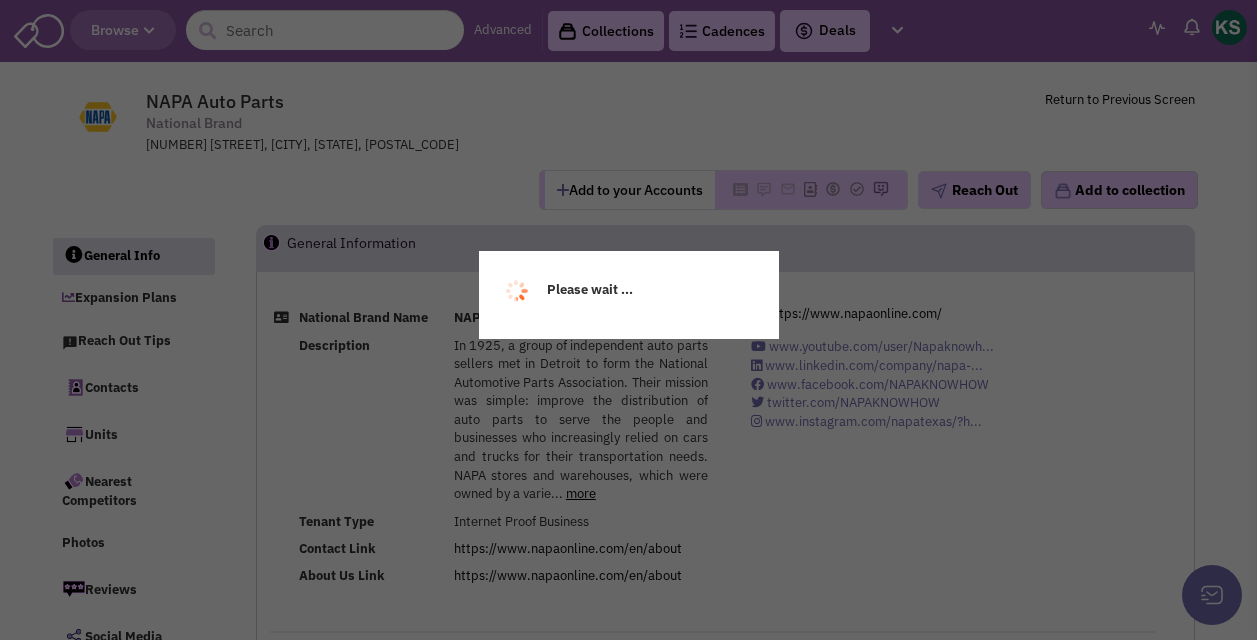 scroll, scrollTop: 0, scrollLeft: 0, axis: both 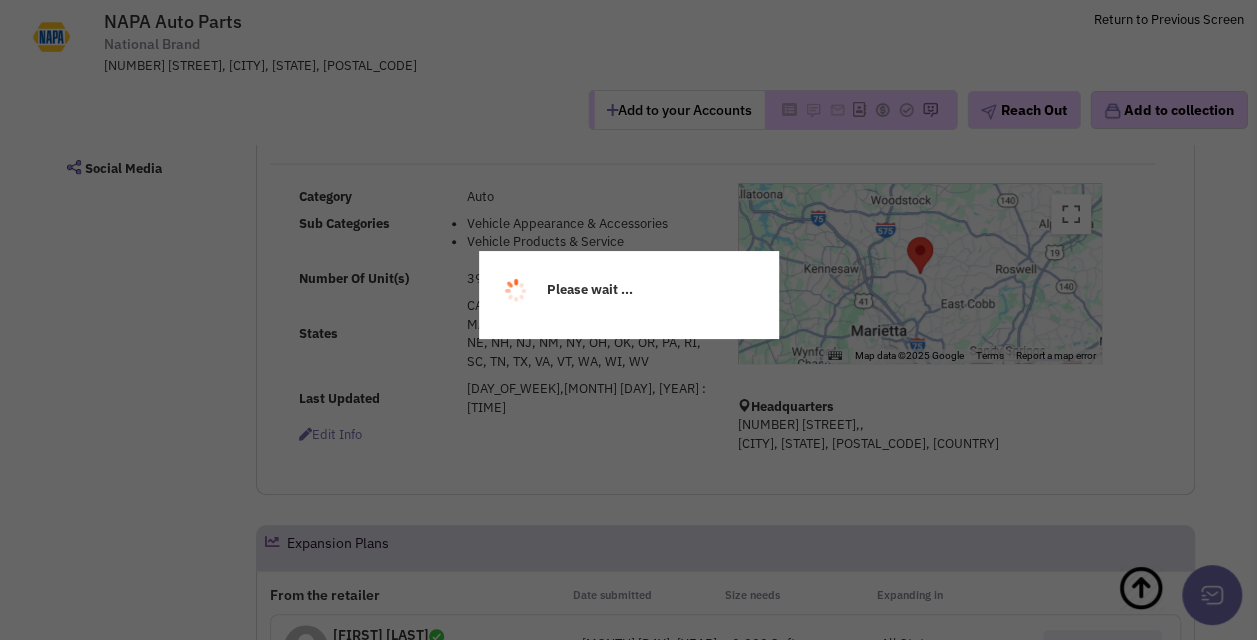 select 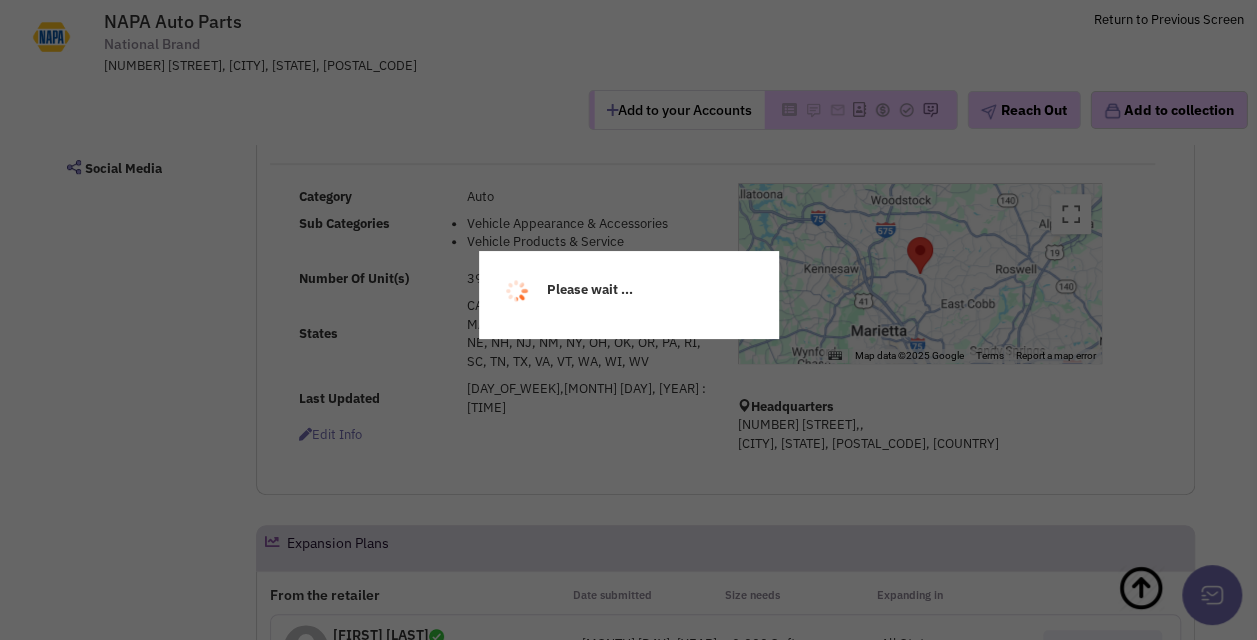select 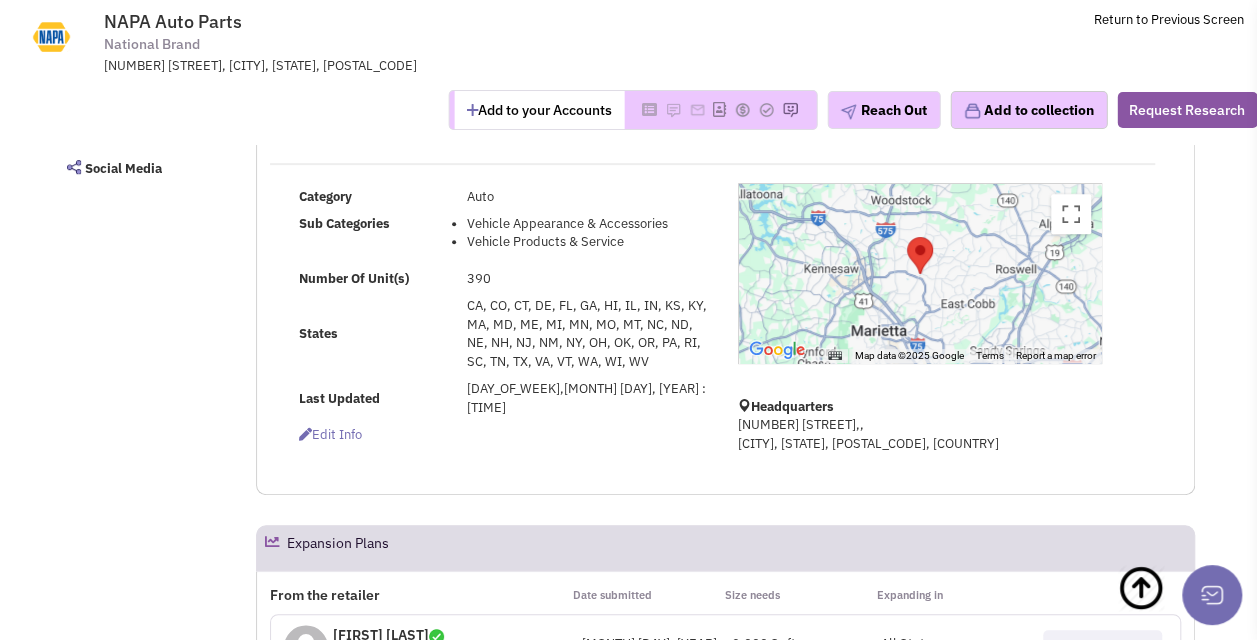 scroll, scrollTop: 512, scrollLeft: 0, axis: vertical 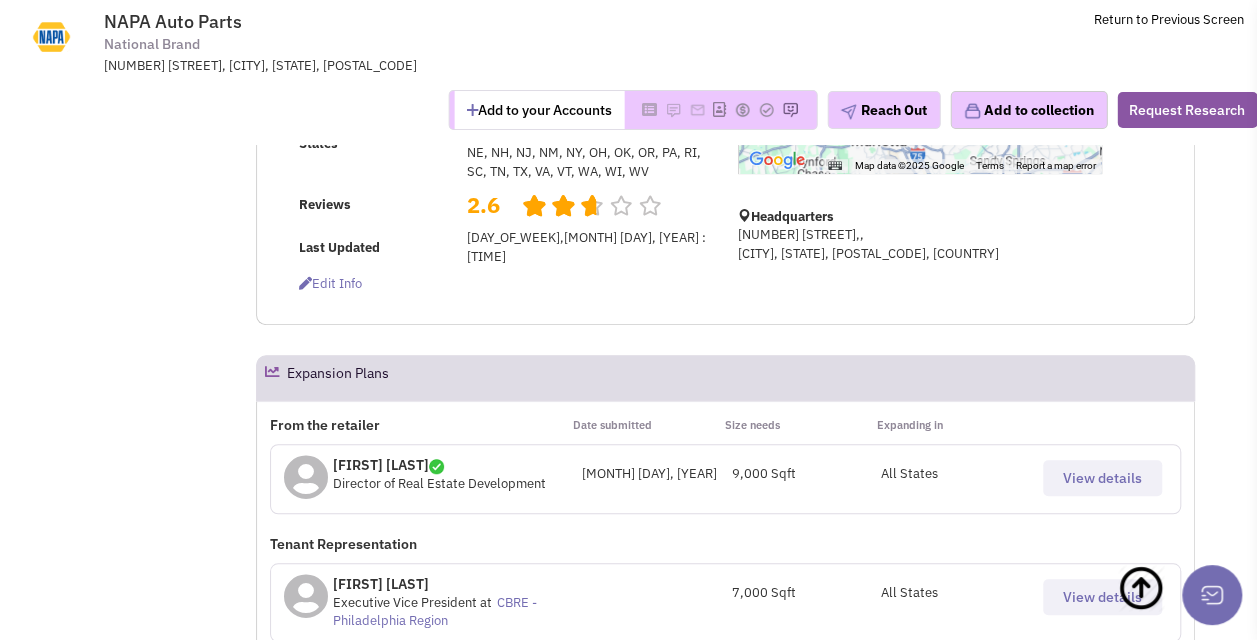 select 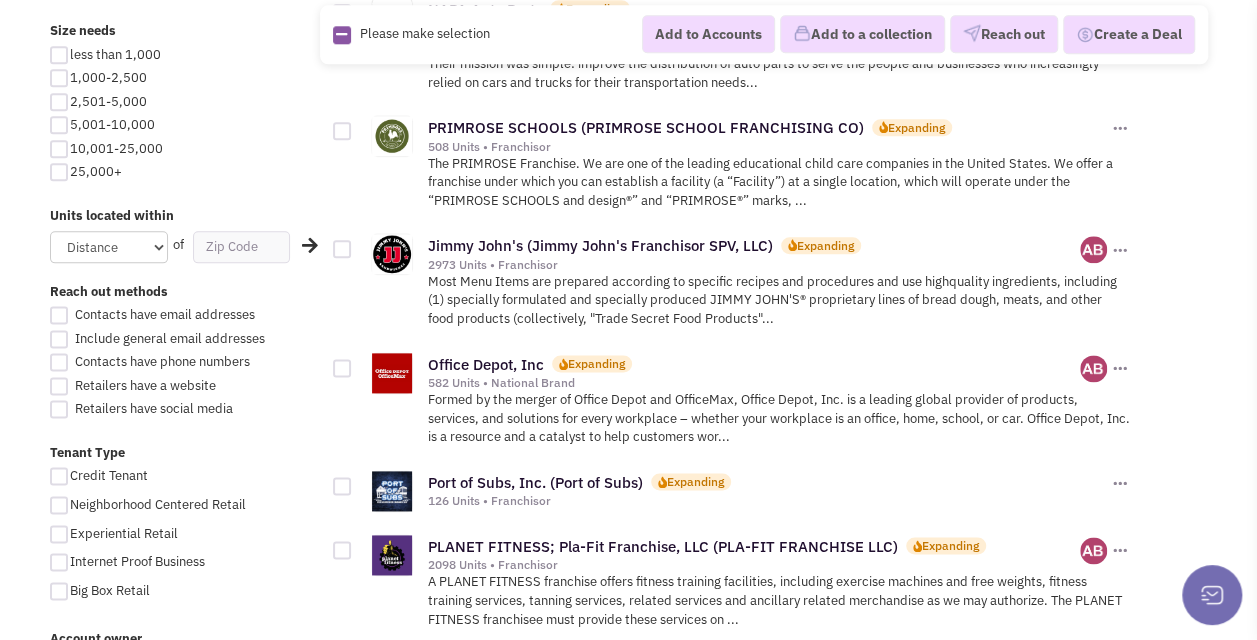 scroll, scrollTop: 1112, scrollLeft: 0, axis: vertical 